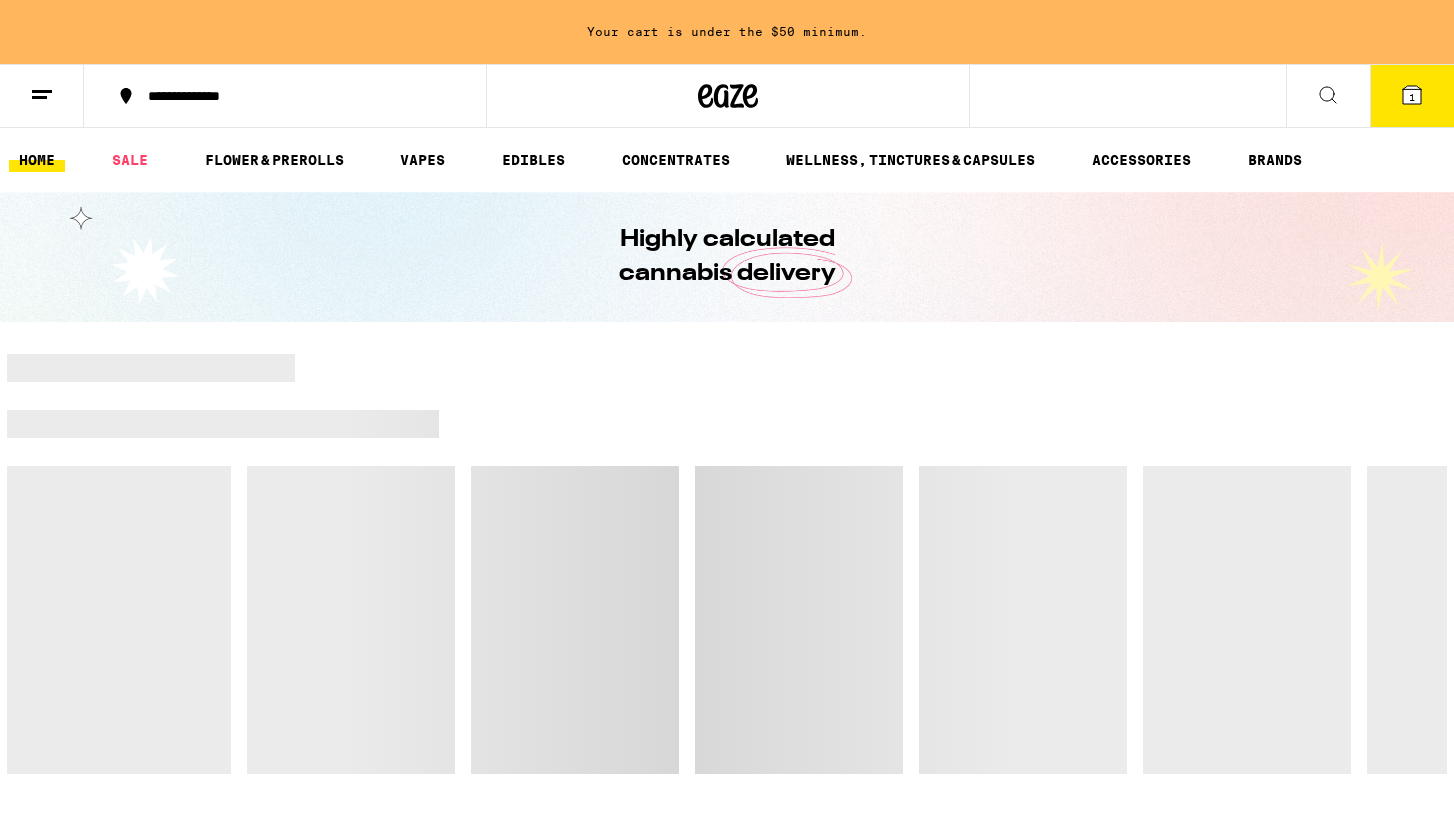 scroll, scrollTop: 0, scrollLeft: 0, axis: both 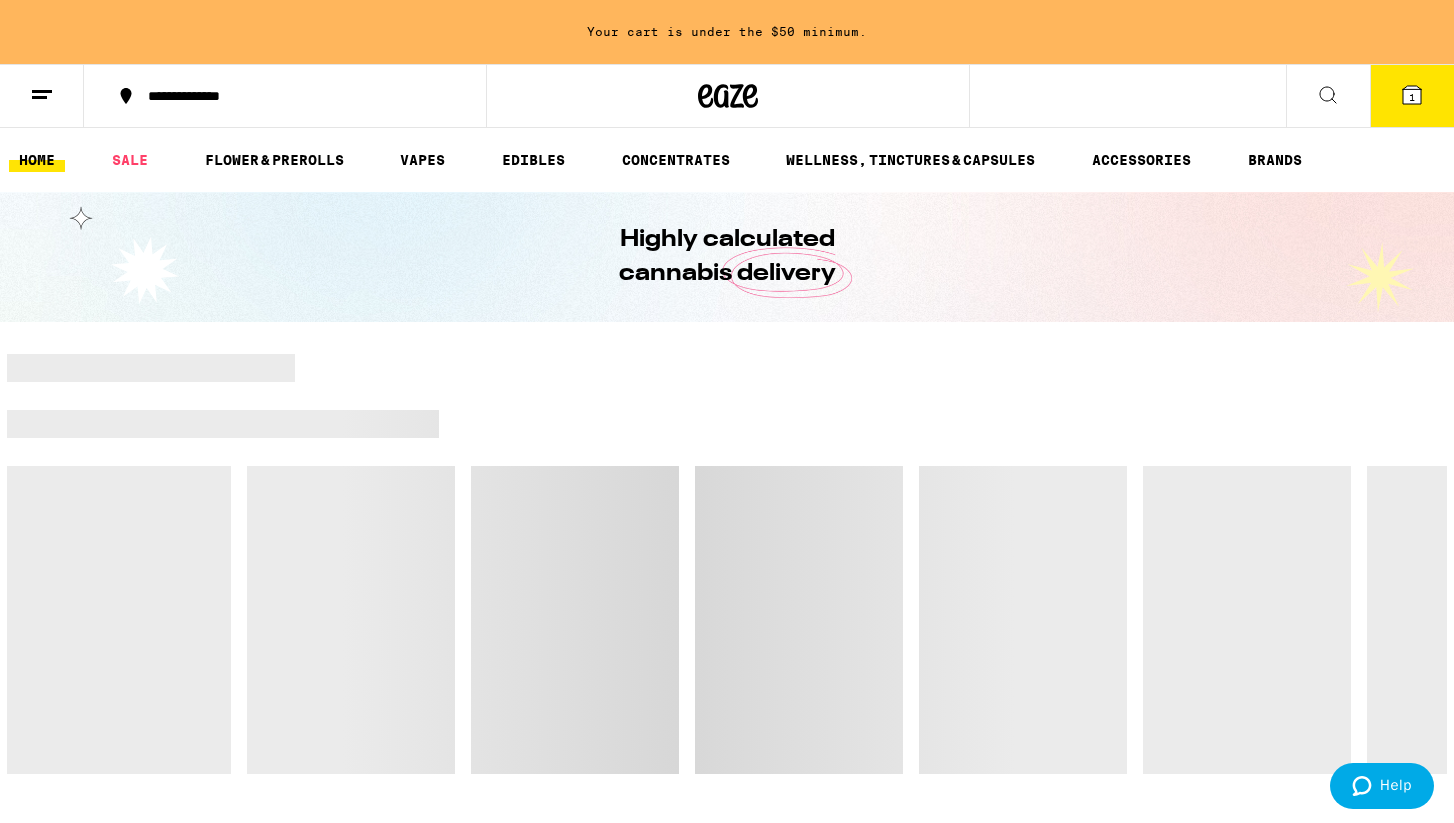 click on "1" at bounding box center [1412, 96] 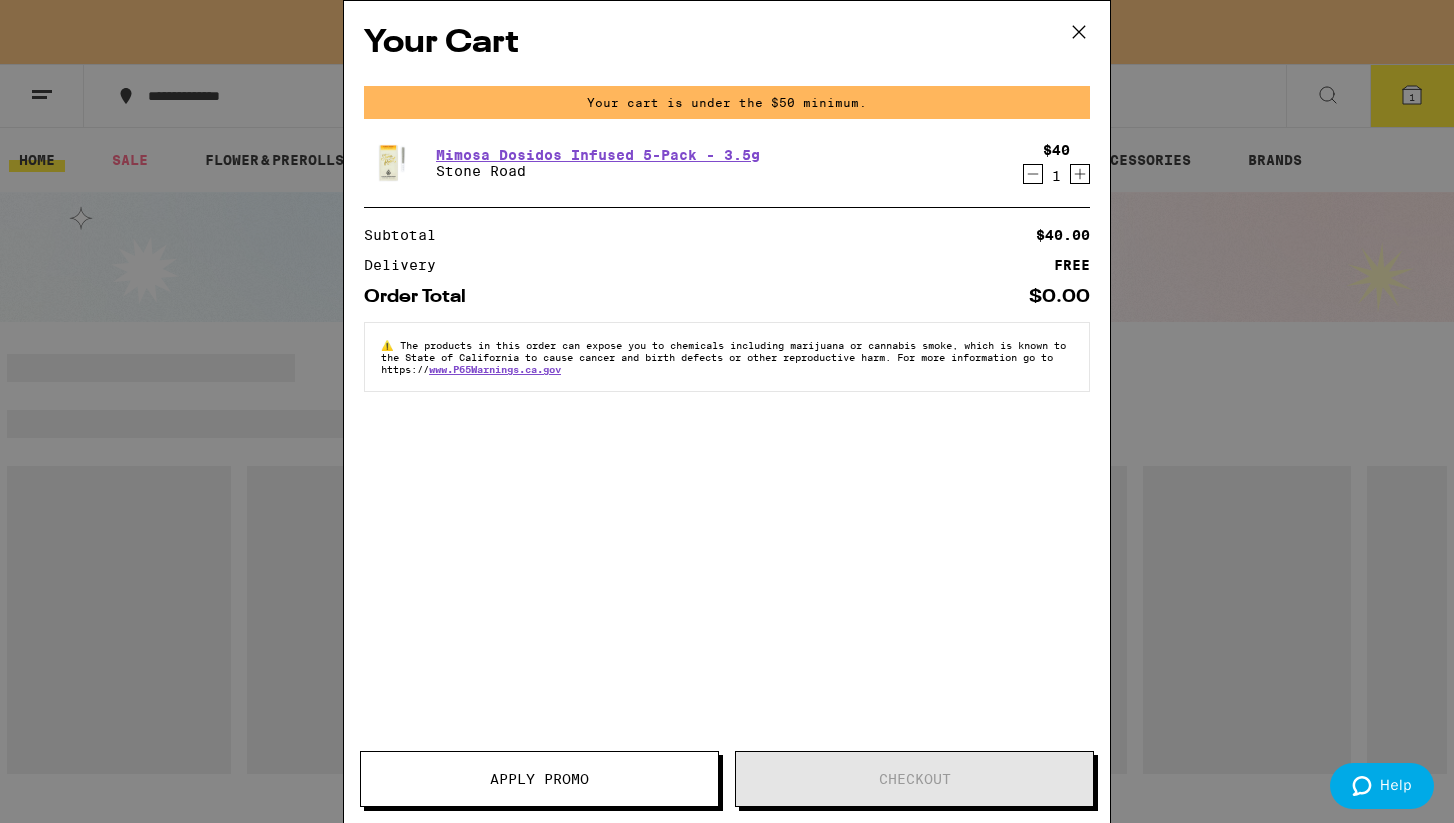 click 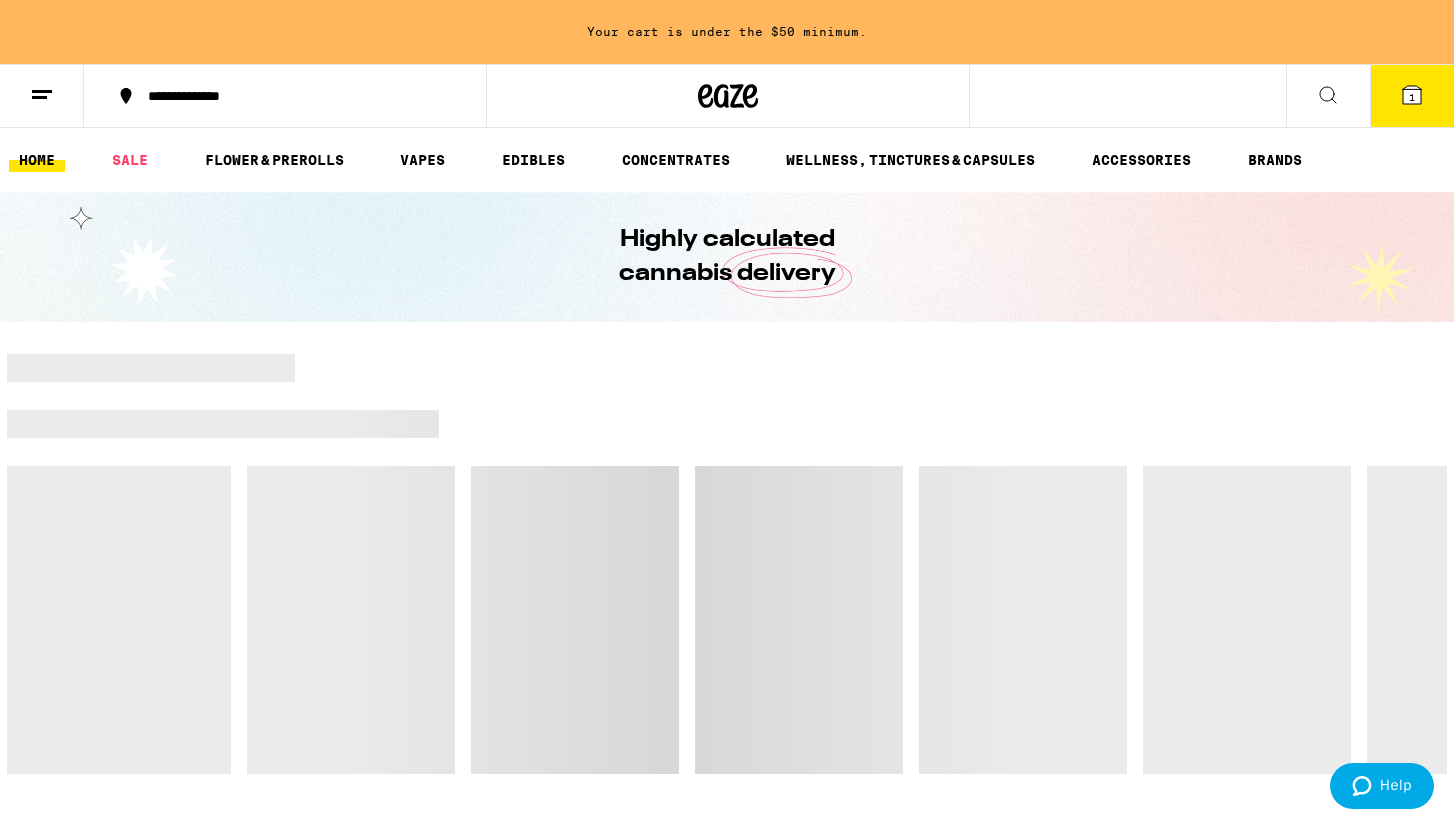 scroll, scrollTop: 0, scrollLeft: 0, axis: both 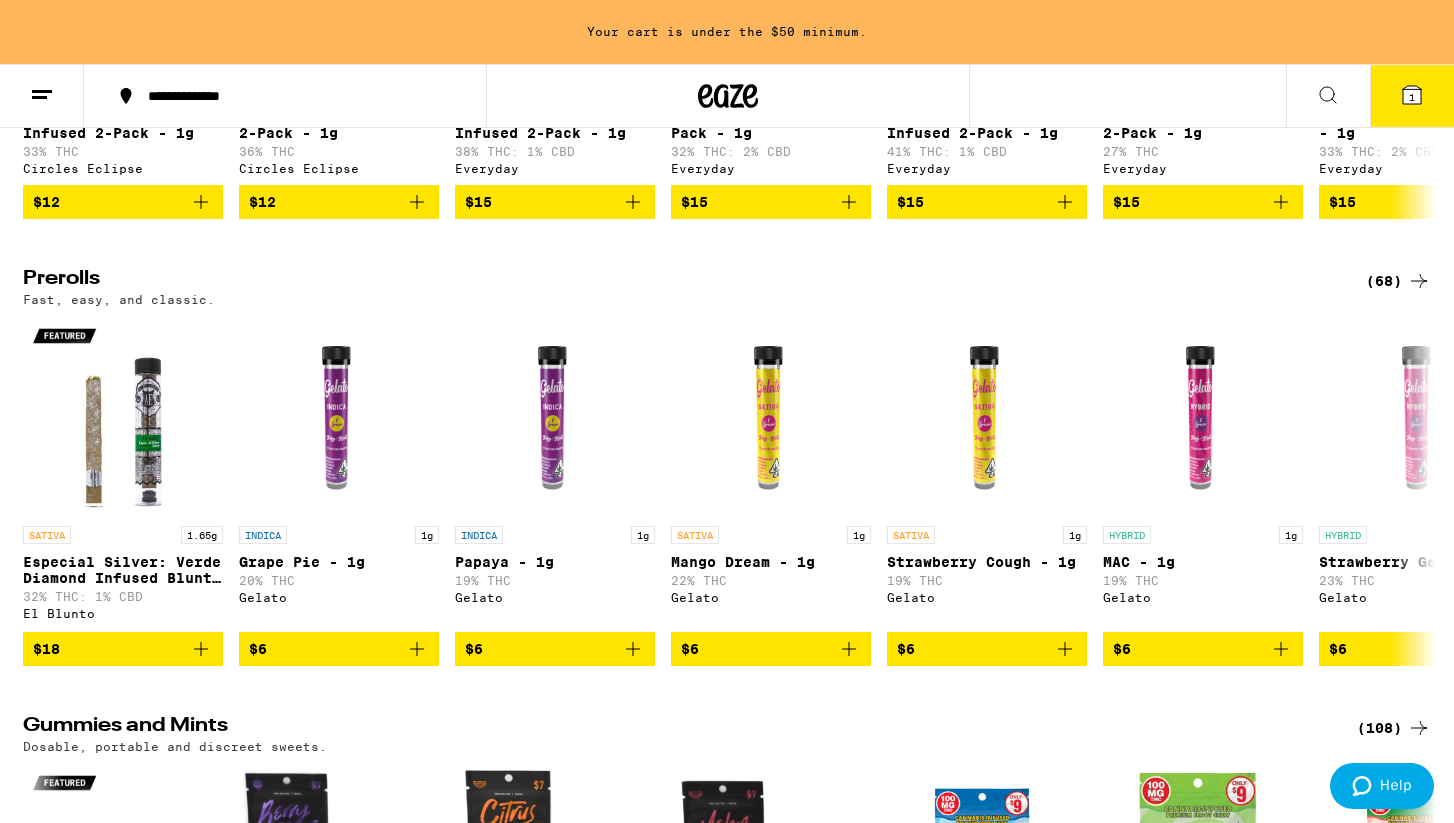 click on "(68)" at bounding box center [1398, 281] 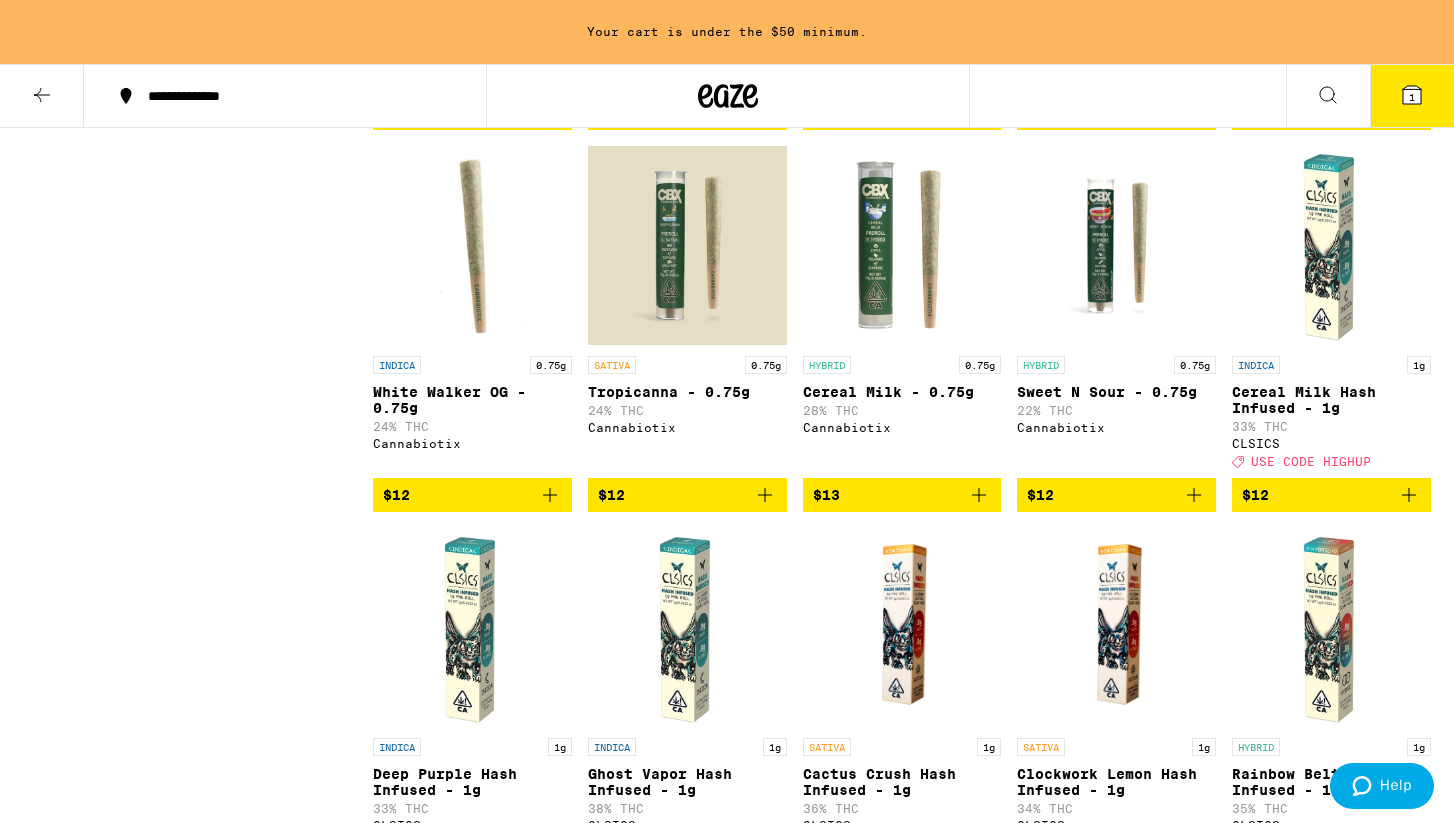 scroll, scrollTop: 1673, scrollLeft: 0, axis: vertical 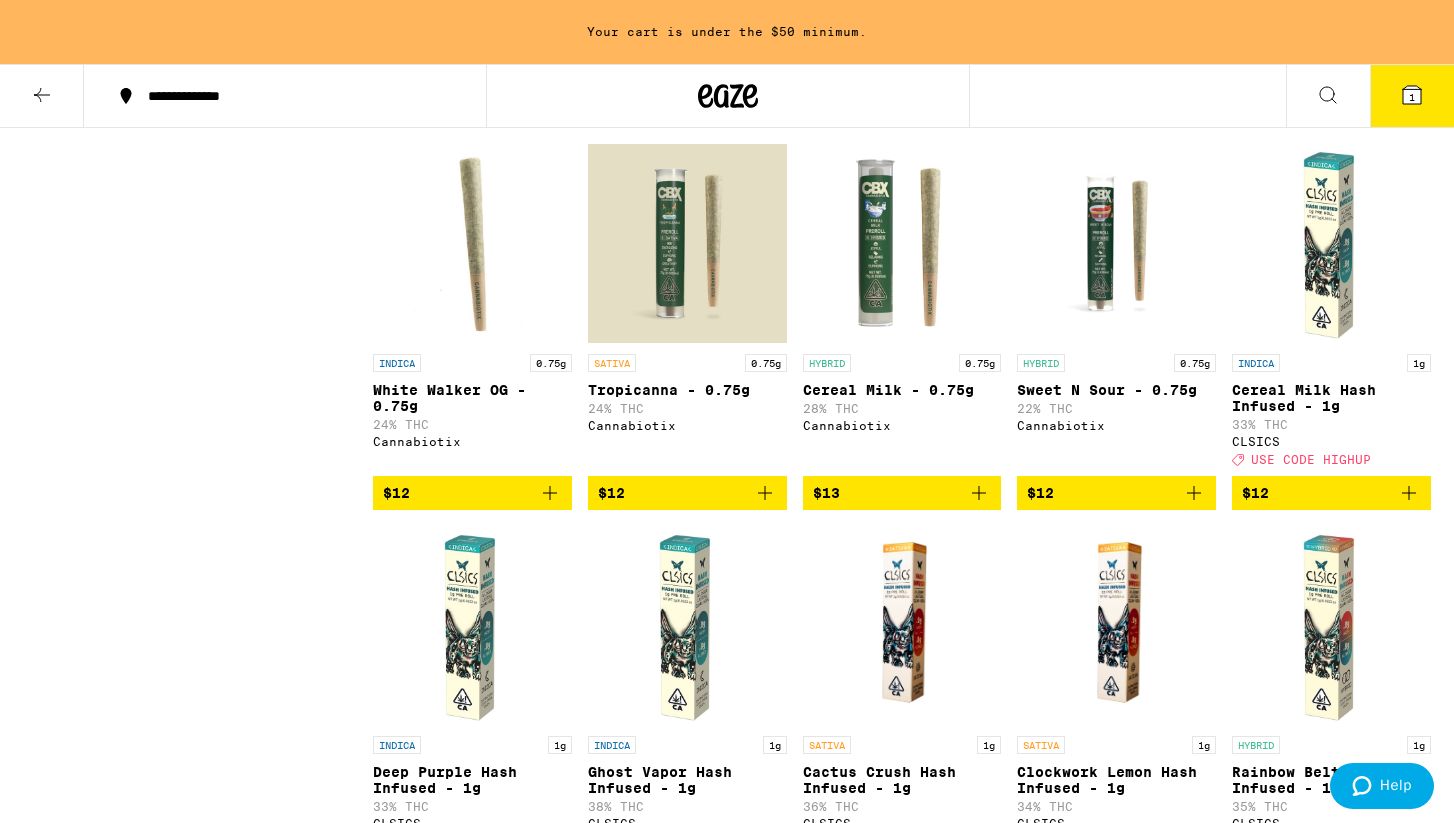 click 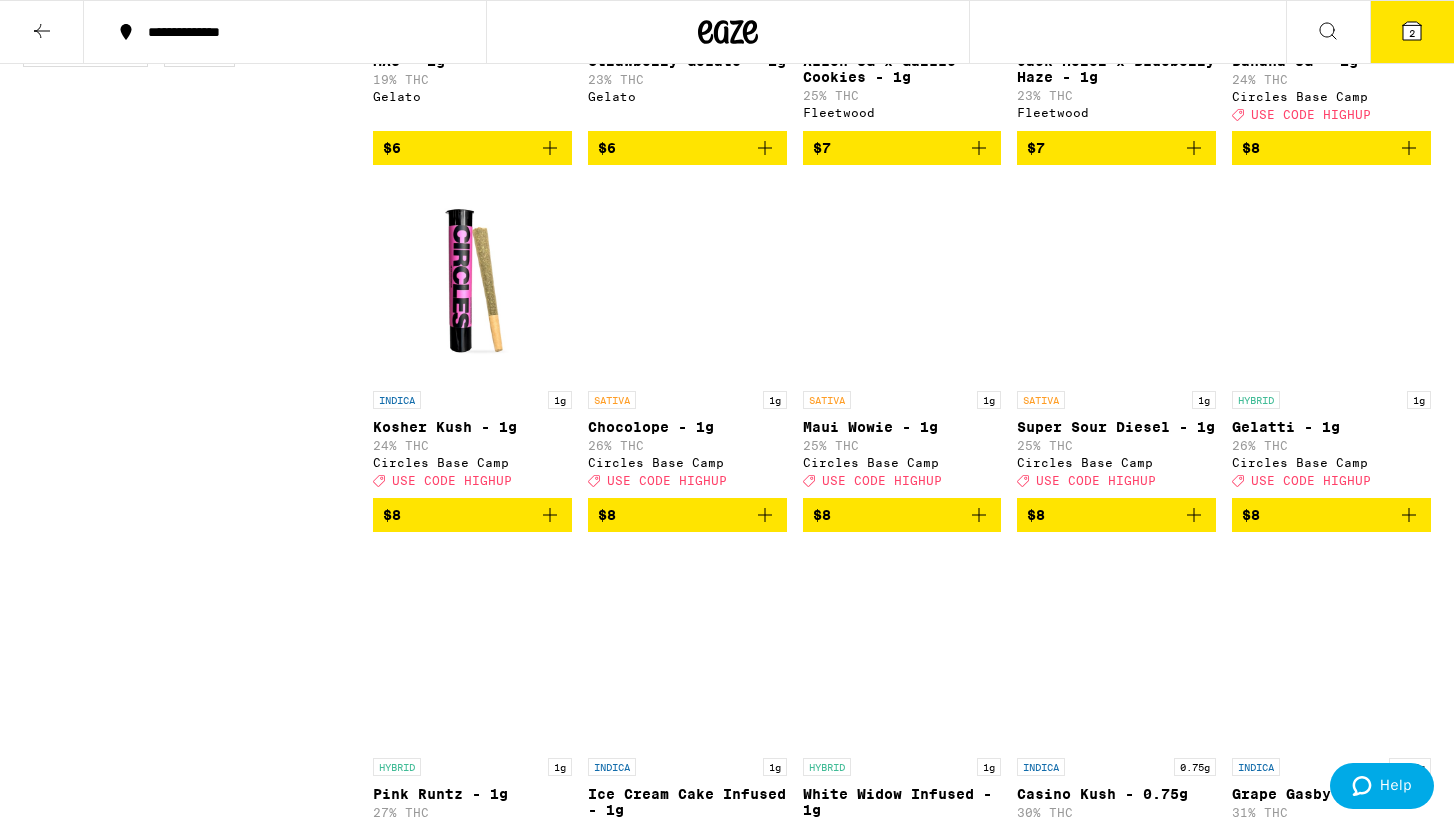 scroll, scrollTop: 0, scrollLeft: 0, axis: both 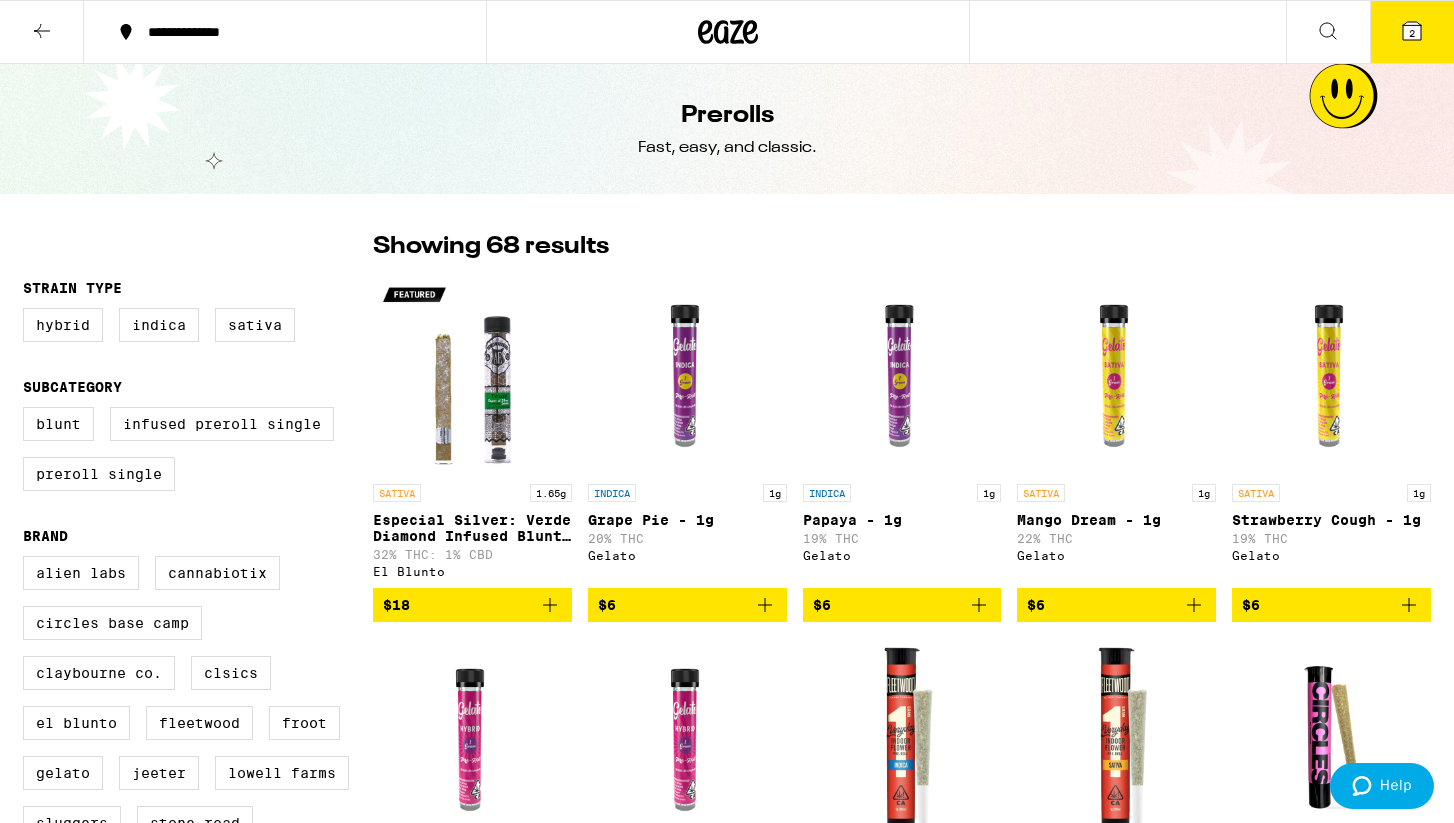 click 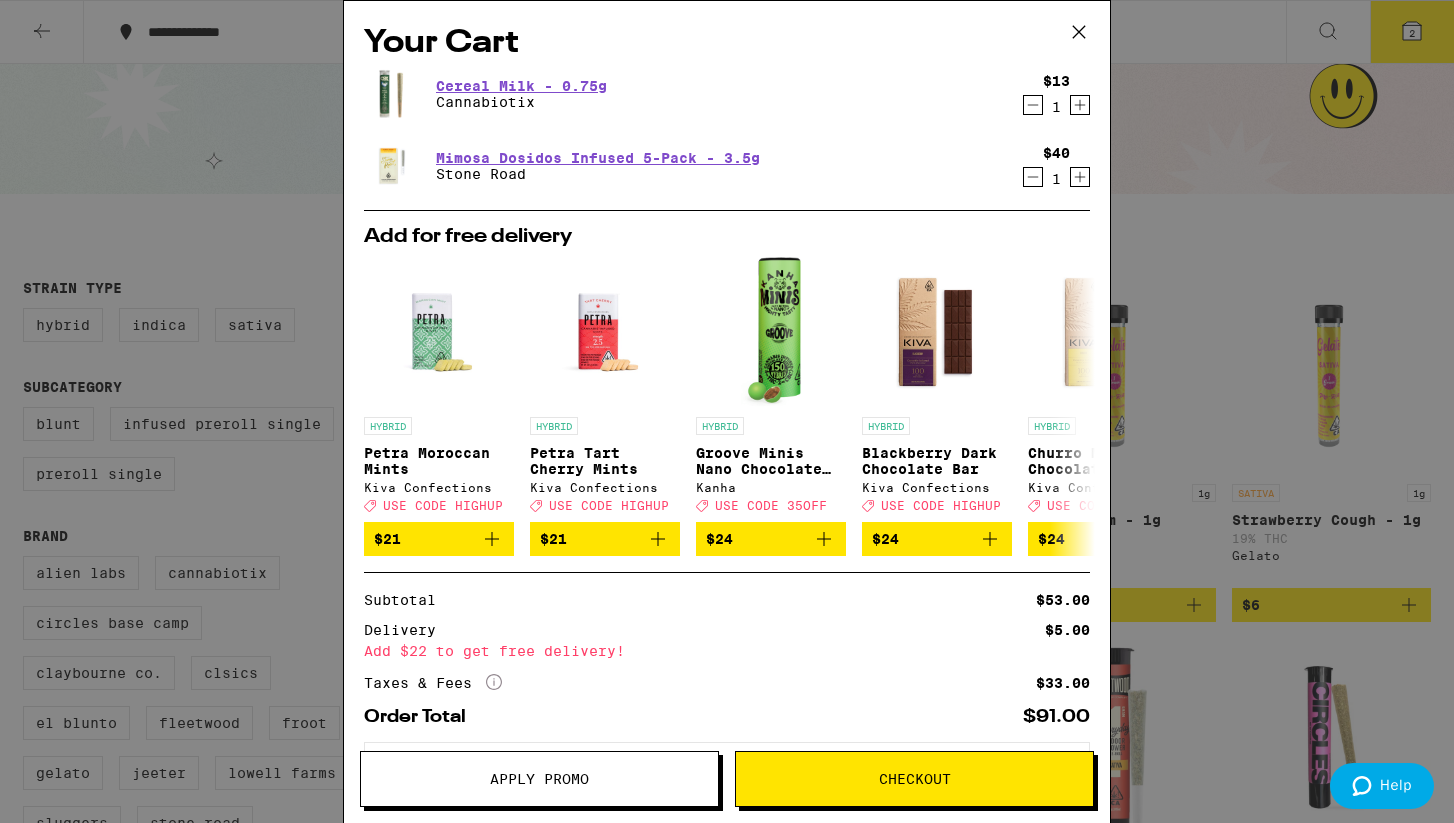 click on "Checkout" at bounding box center (915, 779) 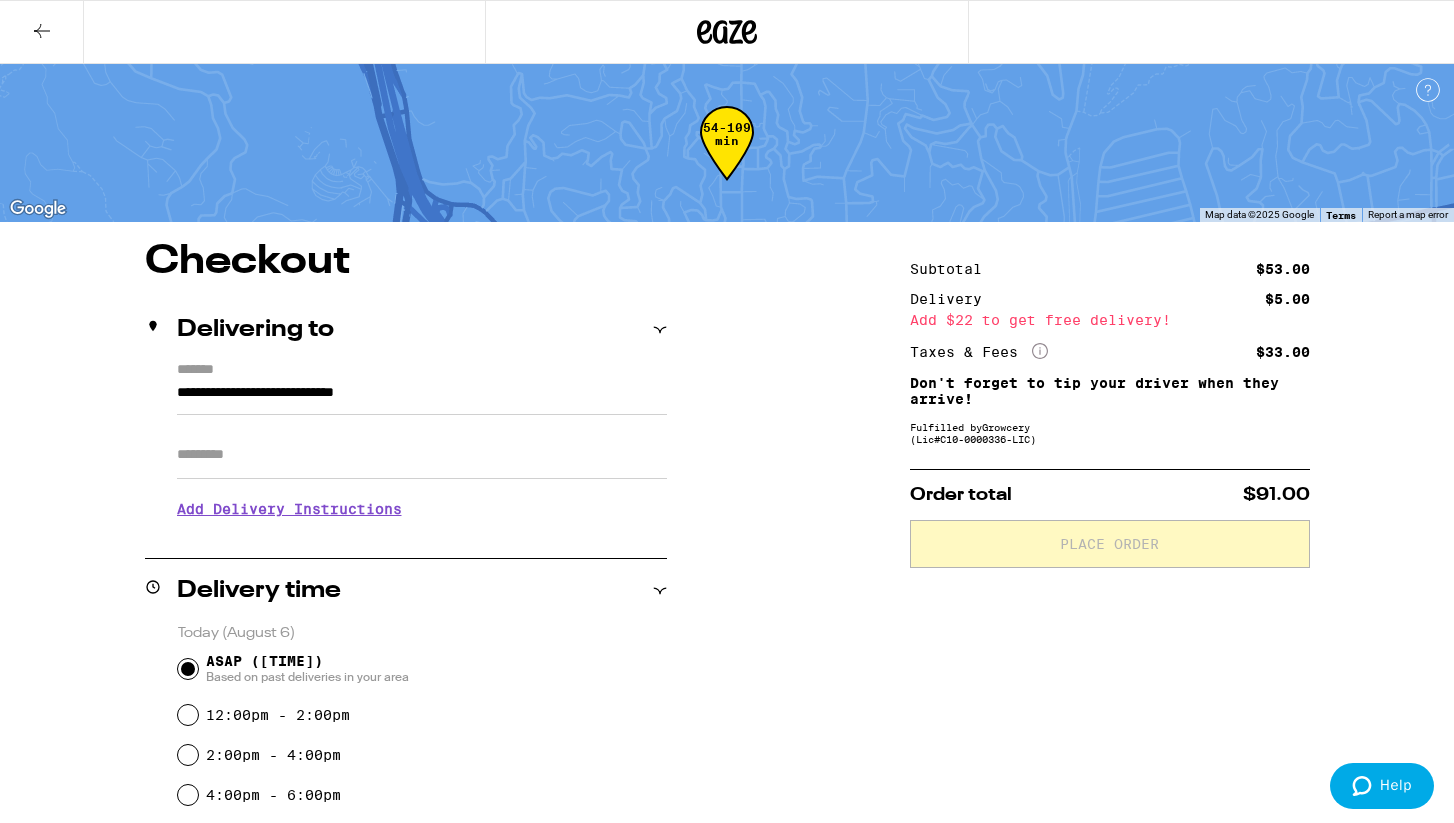 drag, startPoint x: 754, startPoint y: 523, endPoint x: 470, endPoint y: 124, distance: 489.75198 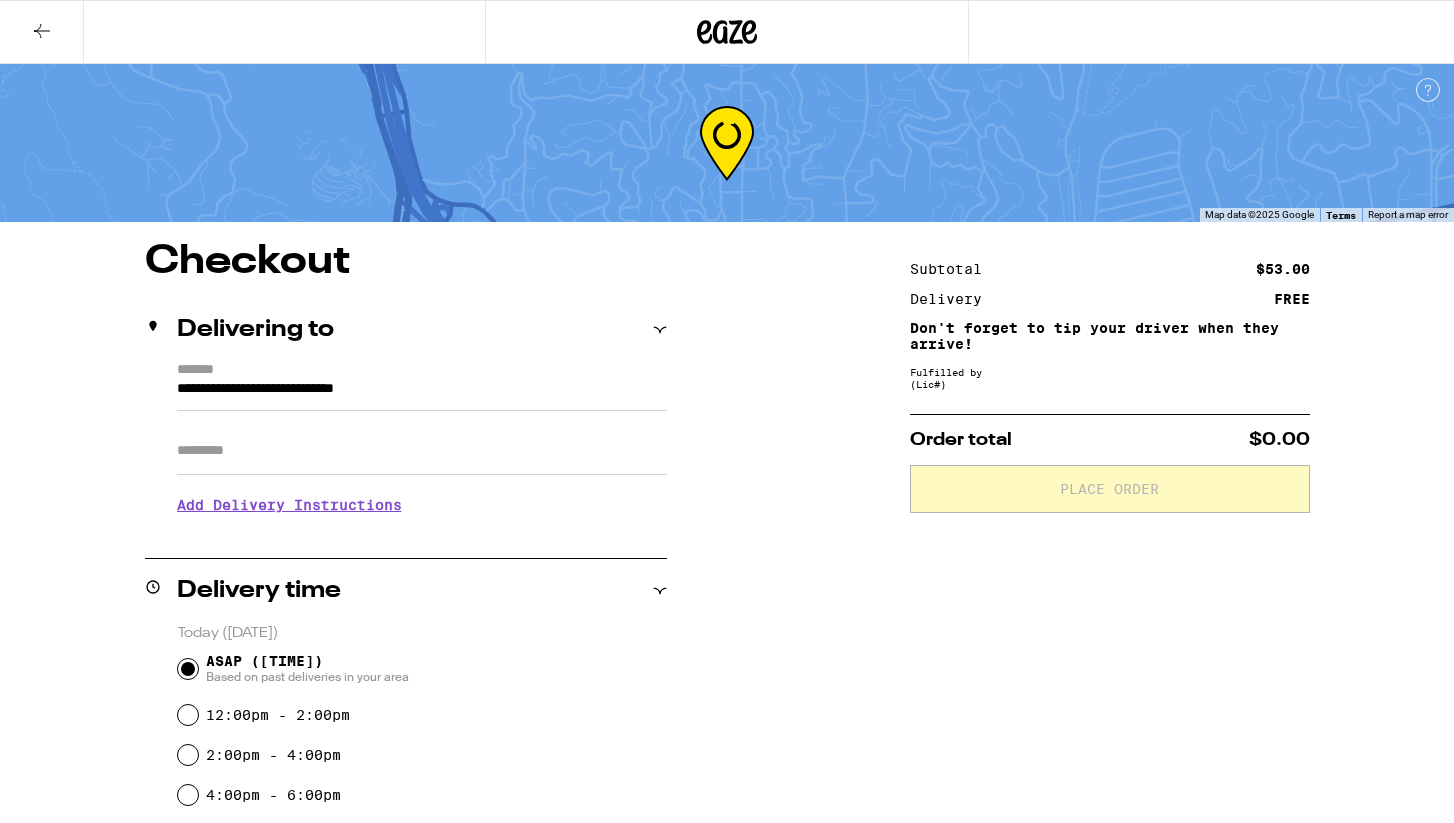 scroll, scrollTop: 0, scrollLeft: 0, axis: both 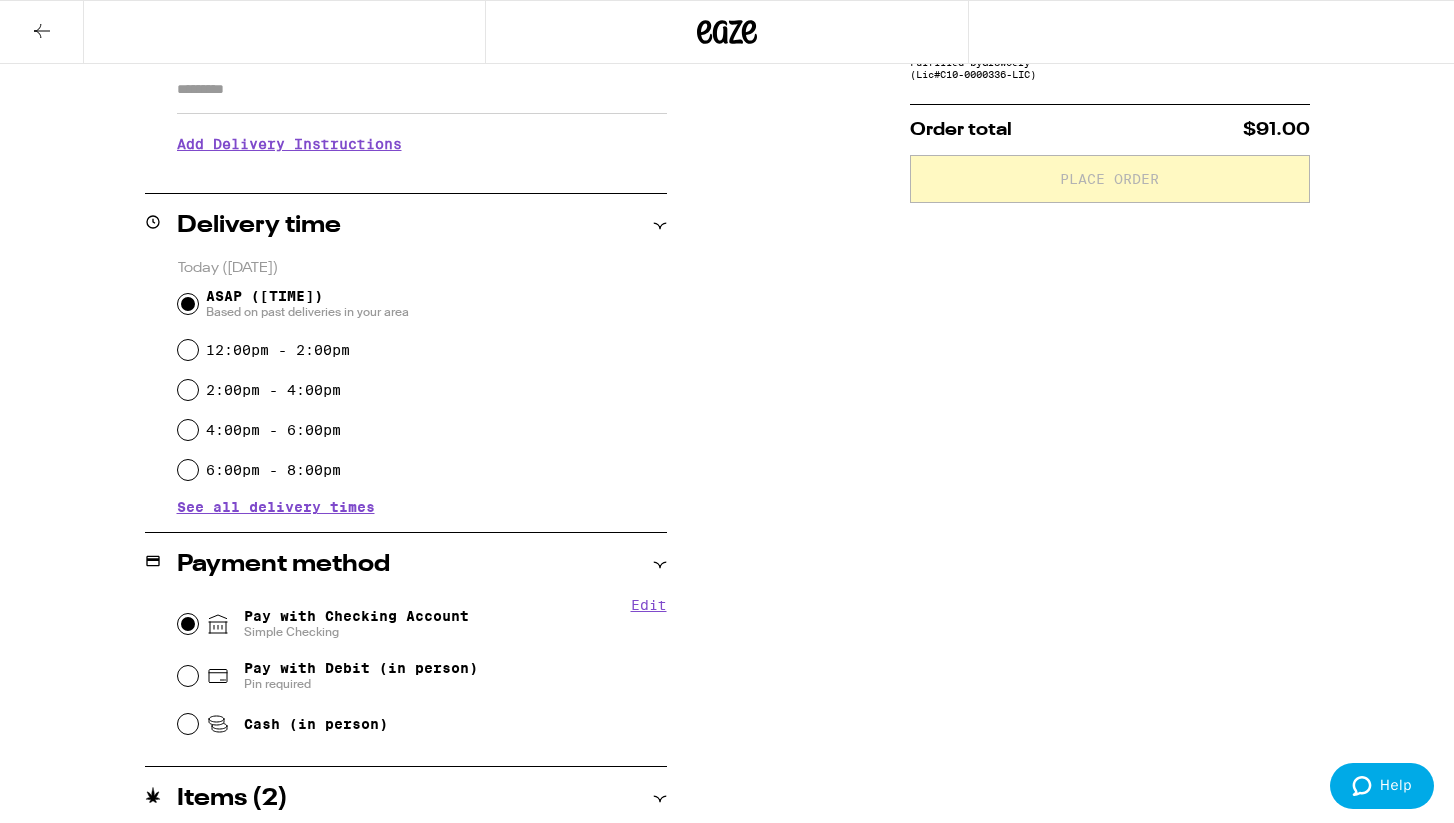 click on "Pay with Checking Account Simple Checking" at bounding box center [188, 624] 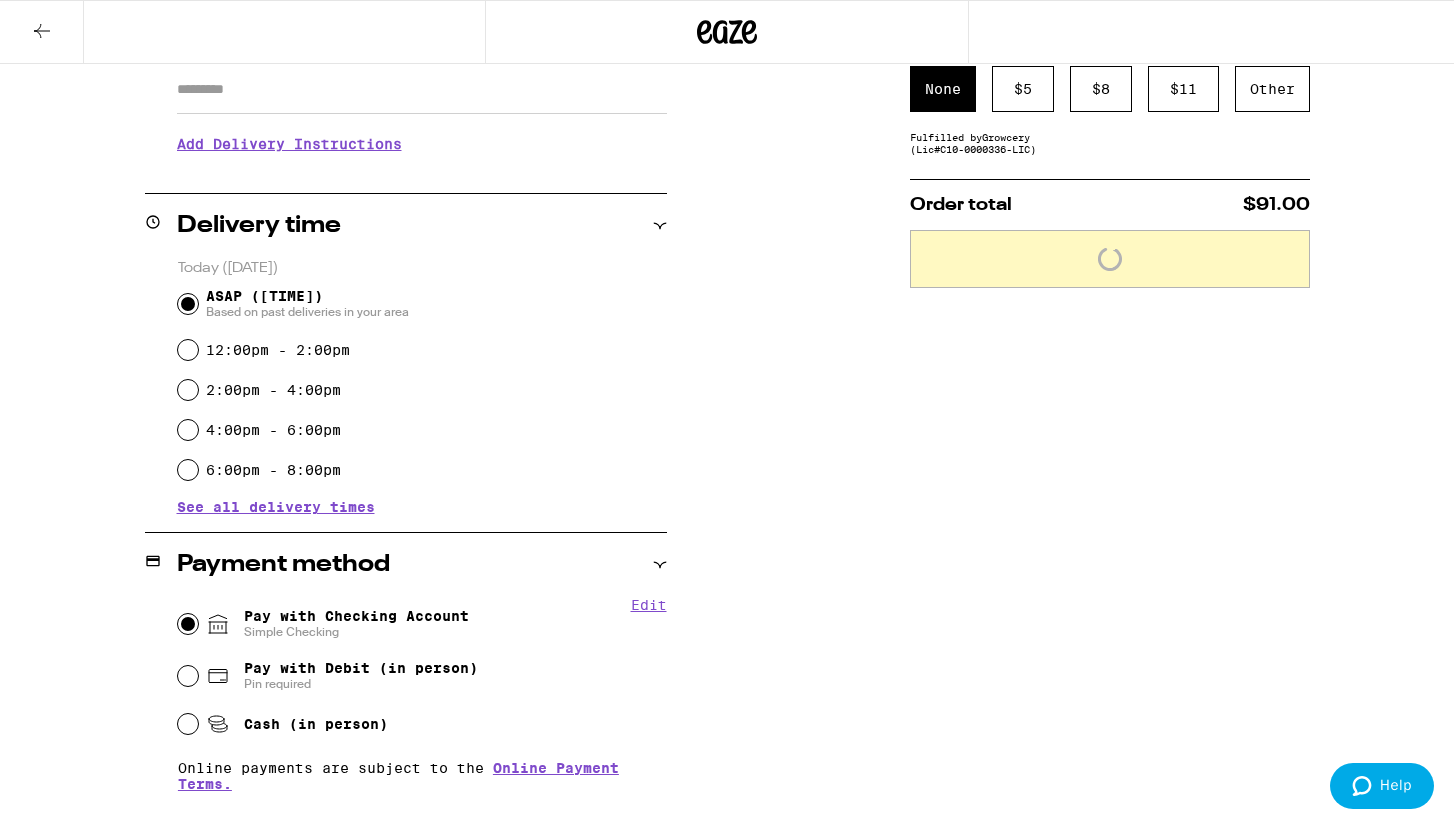 scroll, scrollTop: 0, scrollLeft: 0, axis: both 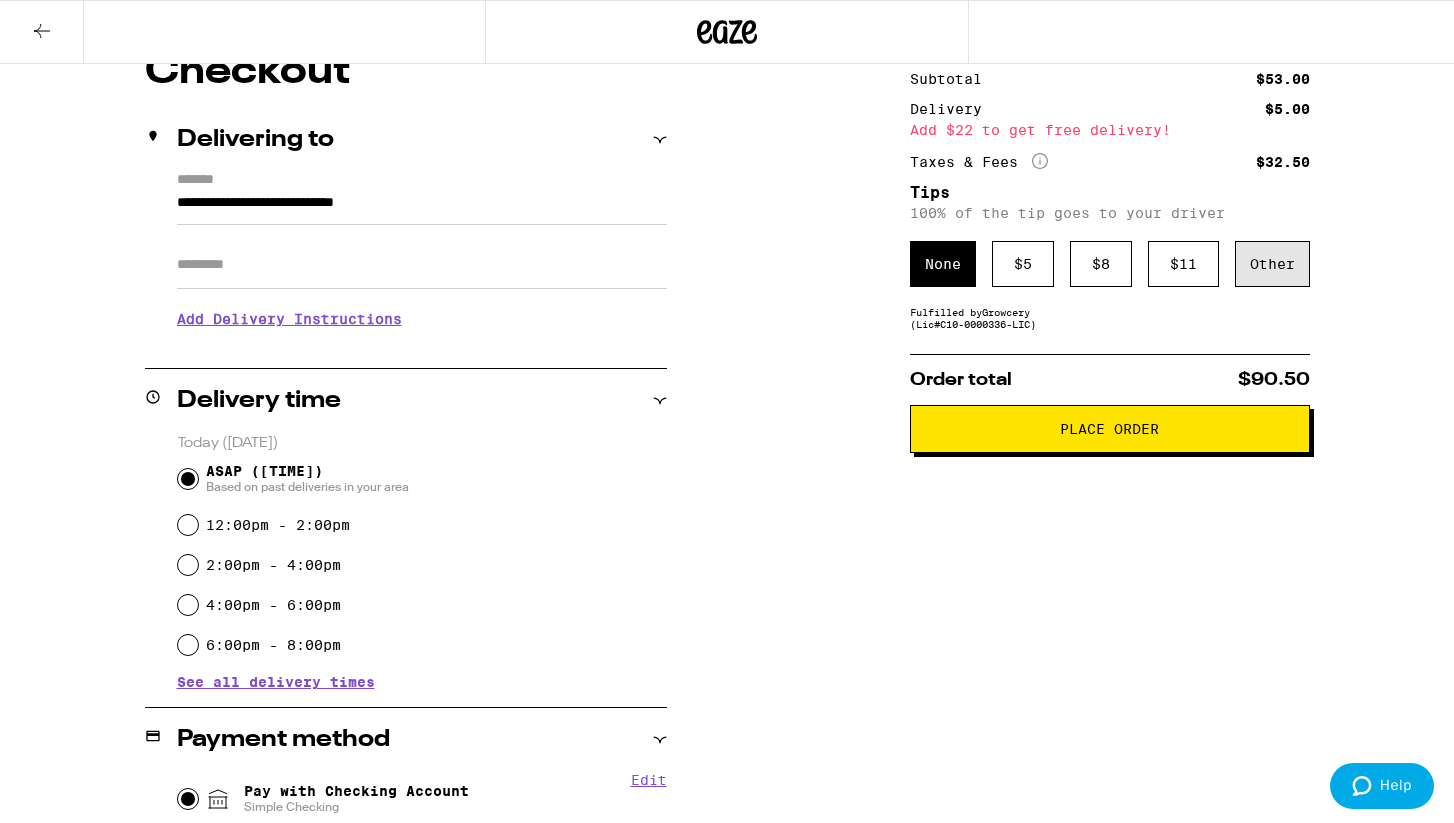 click on "Other" at bounding box center (1272, 264) 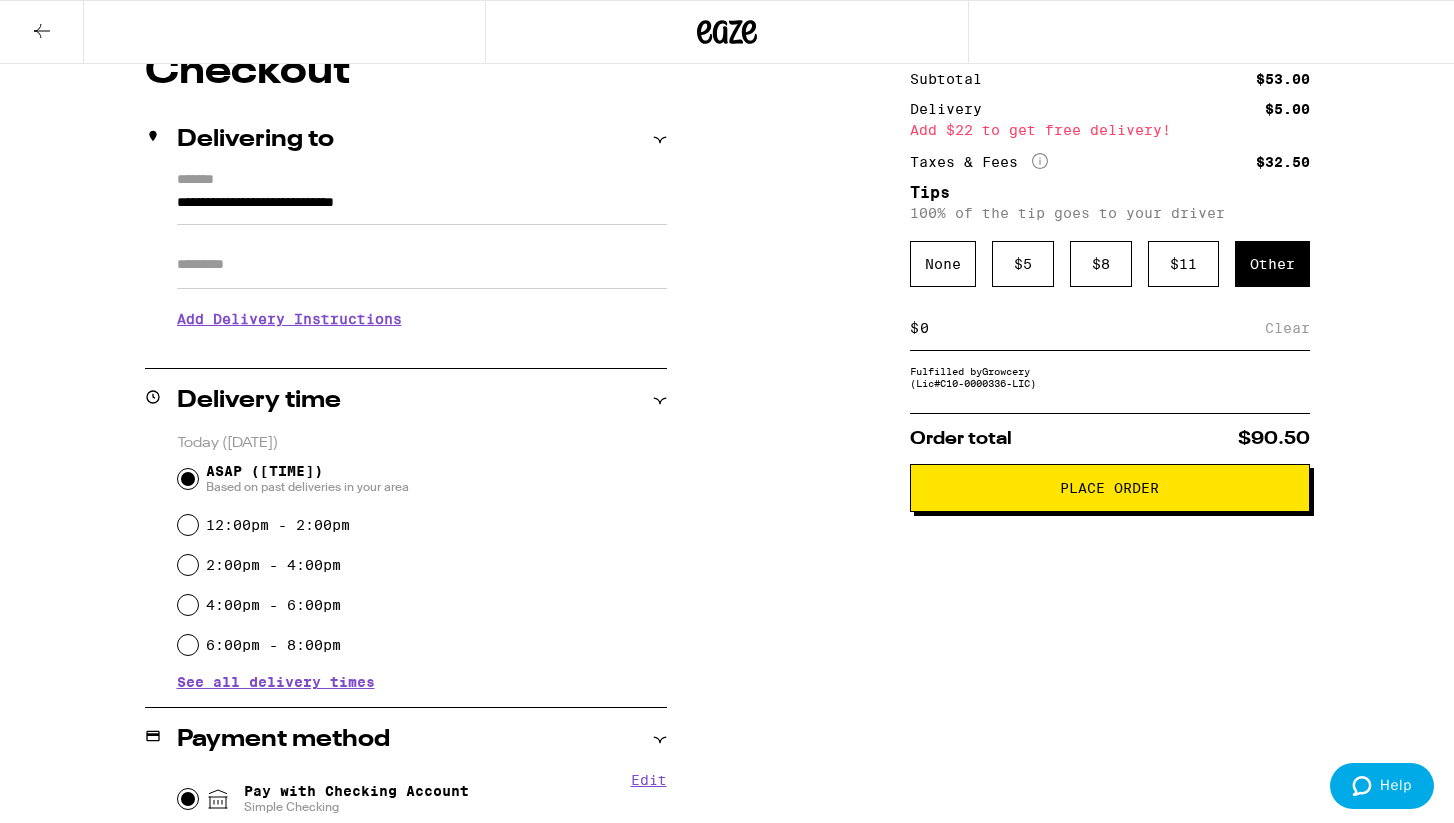 click on "$ Clear" at bounding box center [1110, 328] 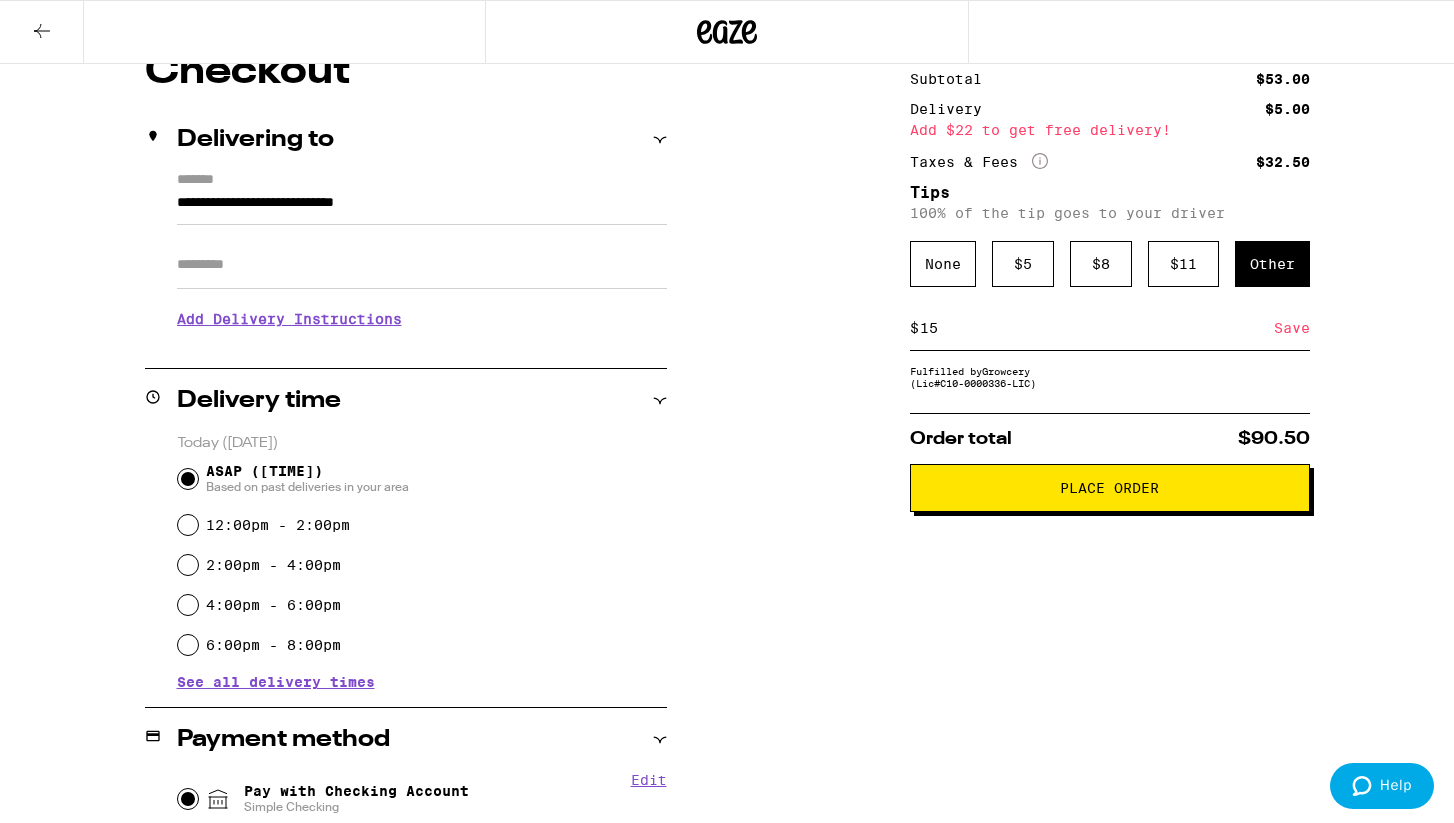type on "15" 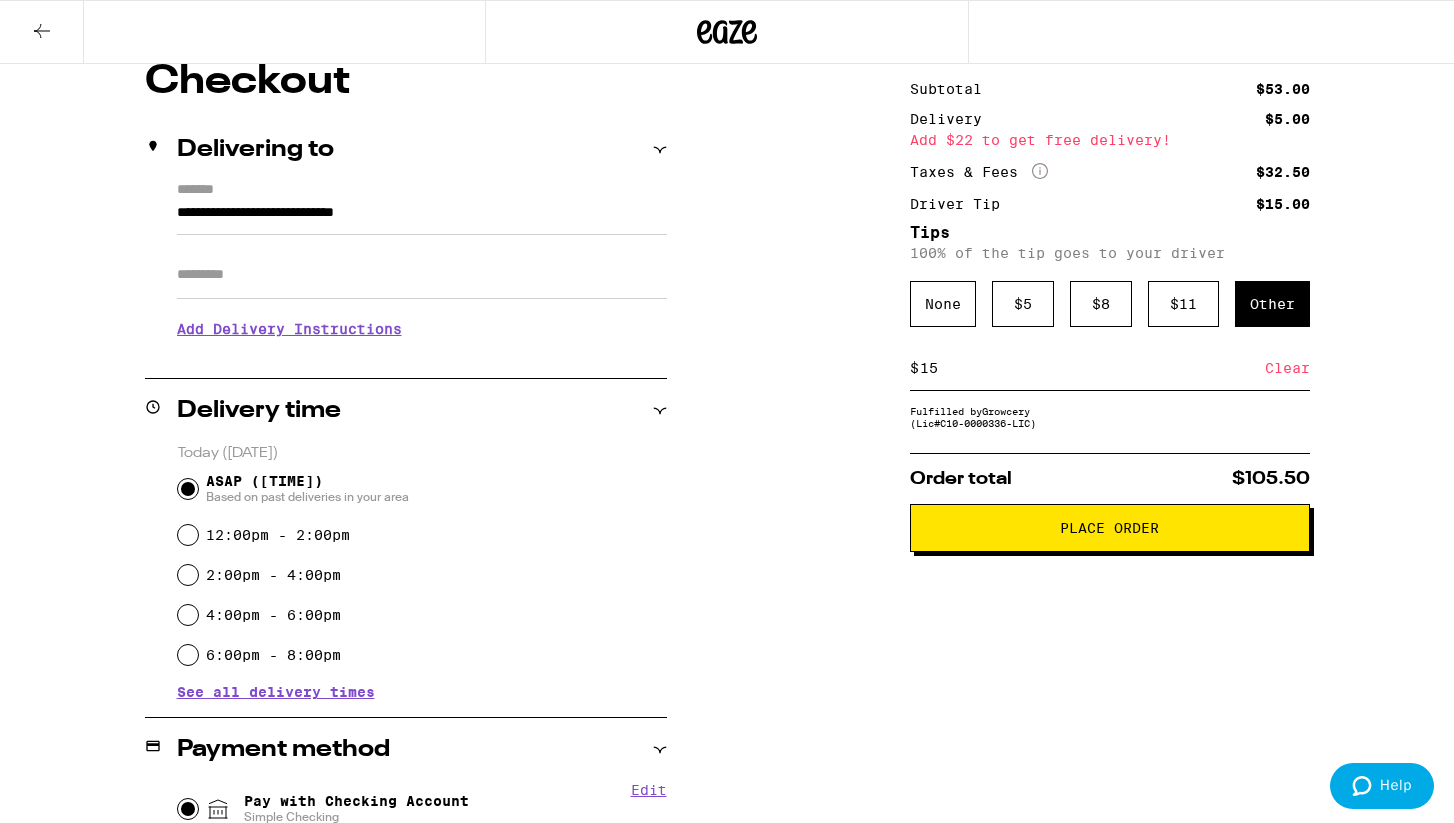 scroll, scrollTop: 184, scrollLeft: 0, axis: vertical 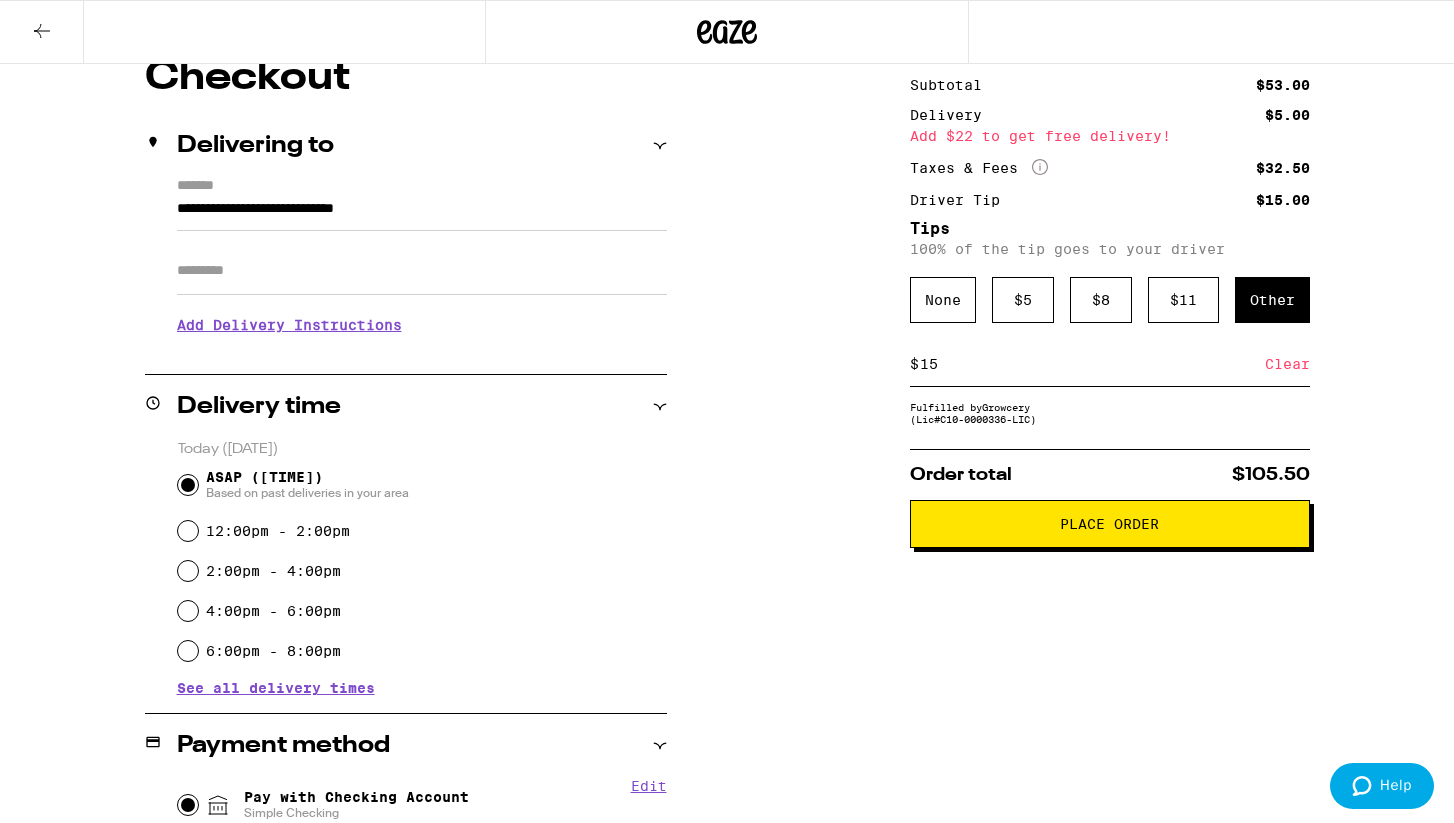 click on "Place Order" at bounding box center [1109, 524] 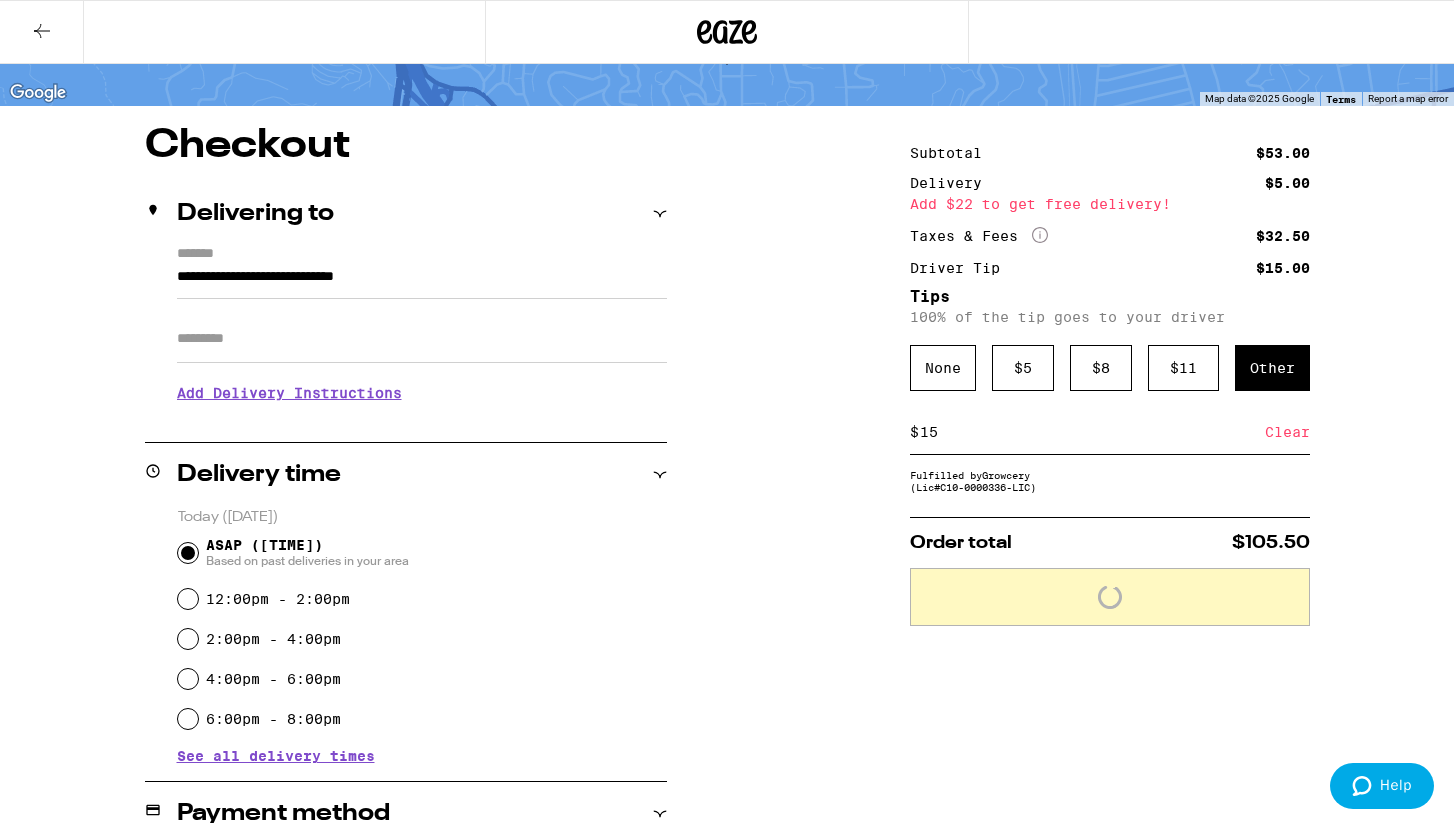 scroll, scrollTop: 0, scrollLeft: 0, axis: both 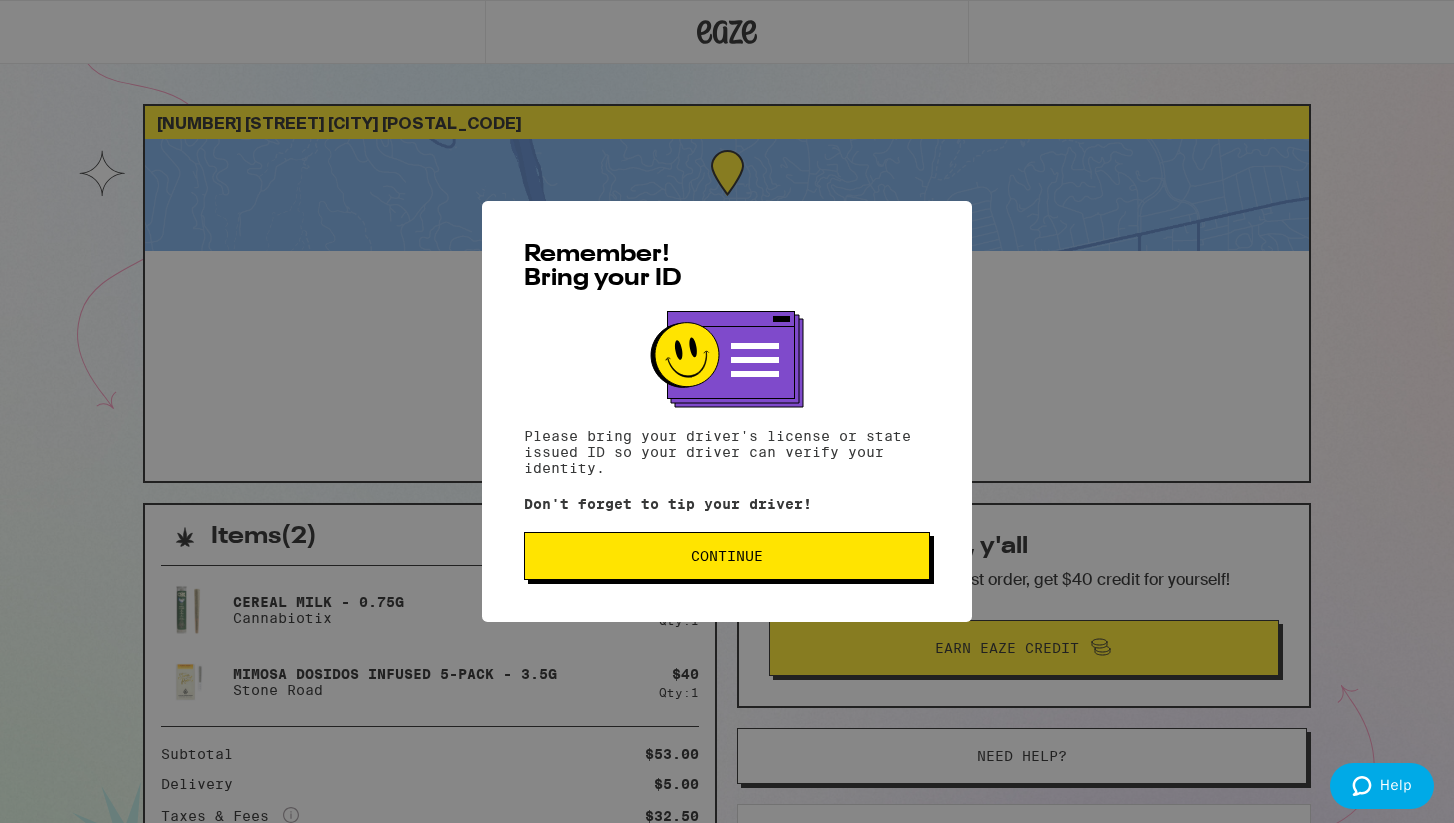 click on "Continue" at bounding box center [727, 556] 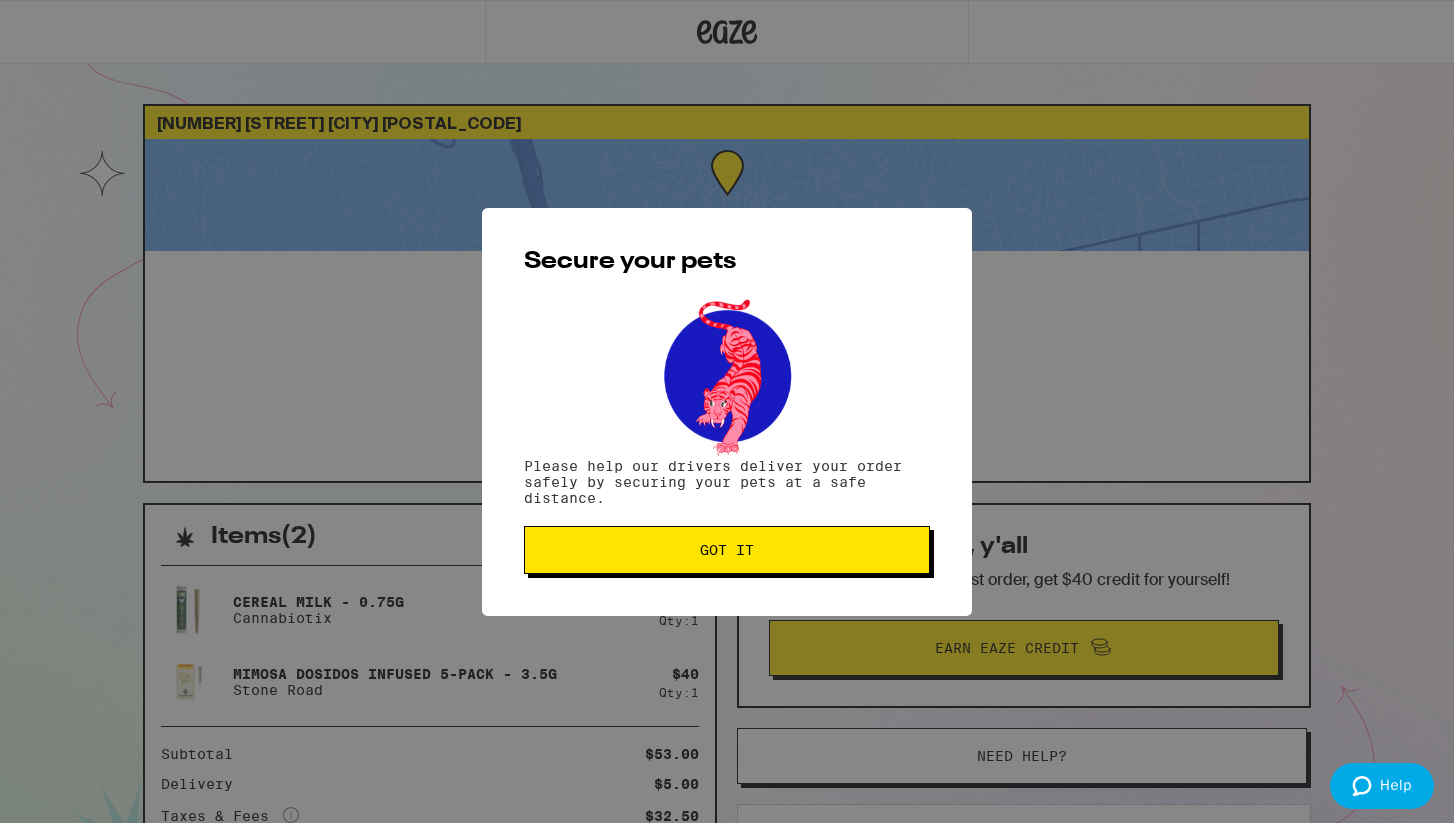 click on "Got it" at bounding box center [727, 550] 